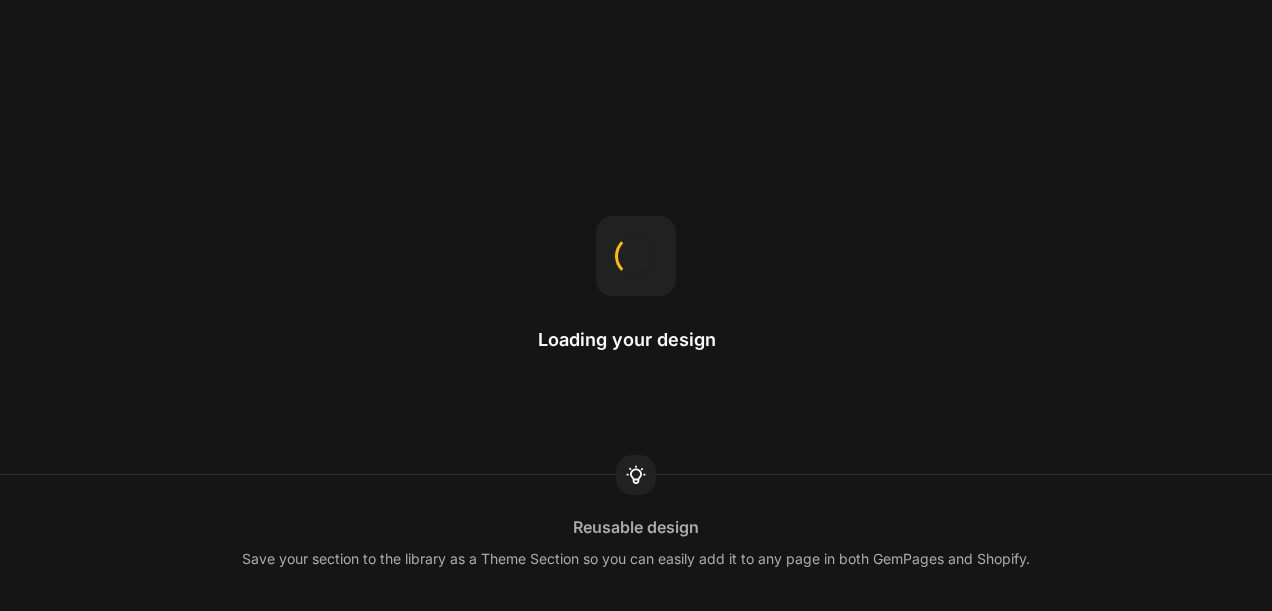 scroll, scrollTop: 0, scrollLeft: 0, axis: both 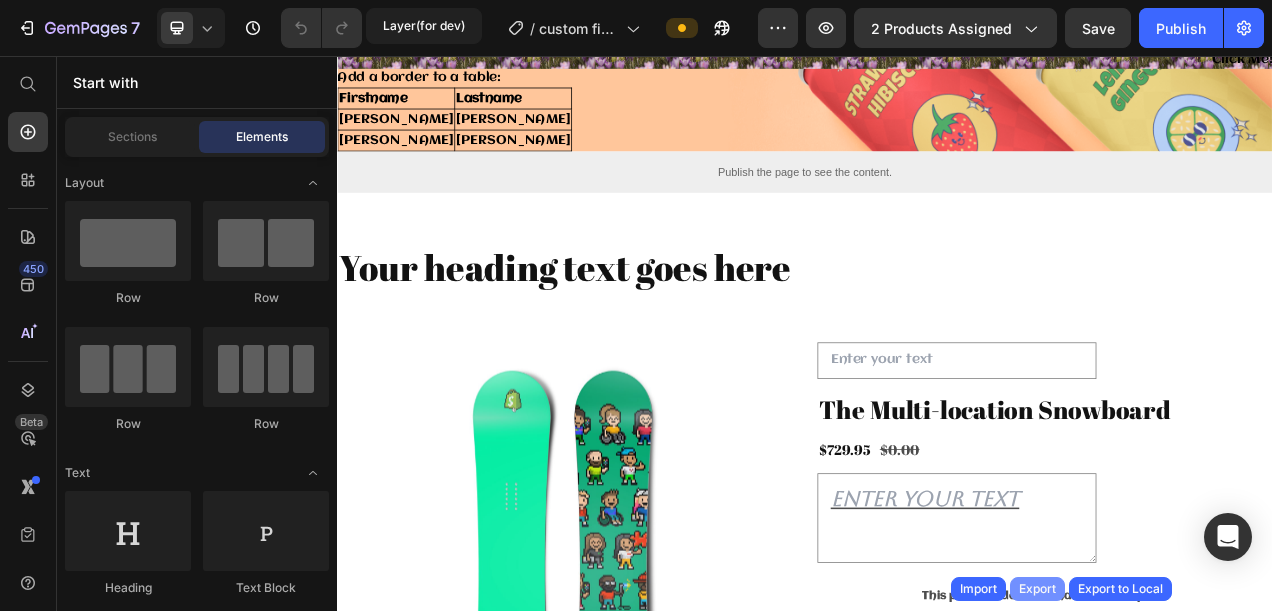click on "Export" at bounding box center [1037, 589] 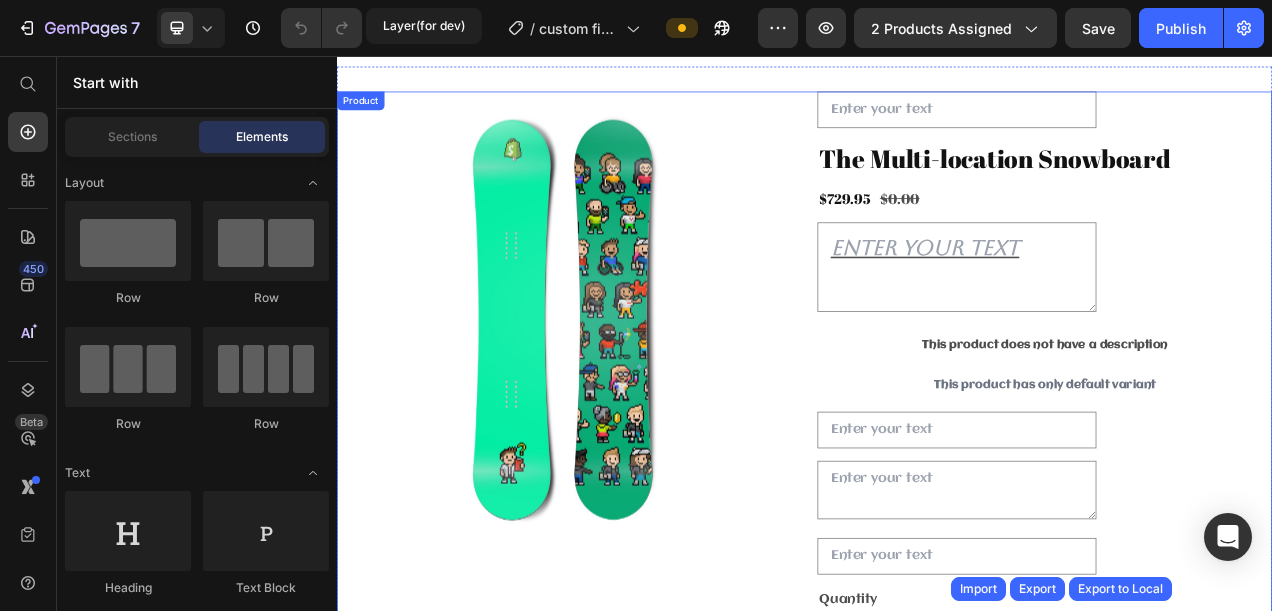 scroll, scrollTop: 500, scrollLeft: 0, axis: vertical 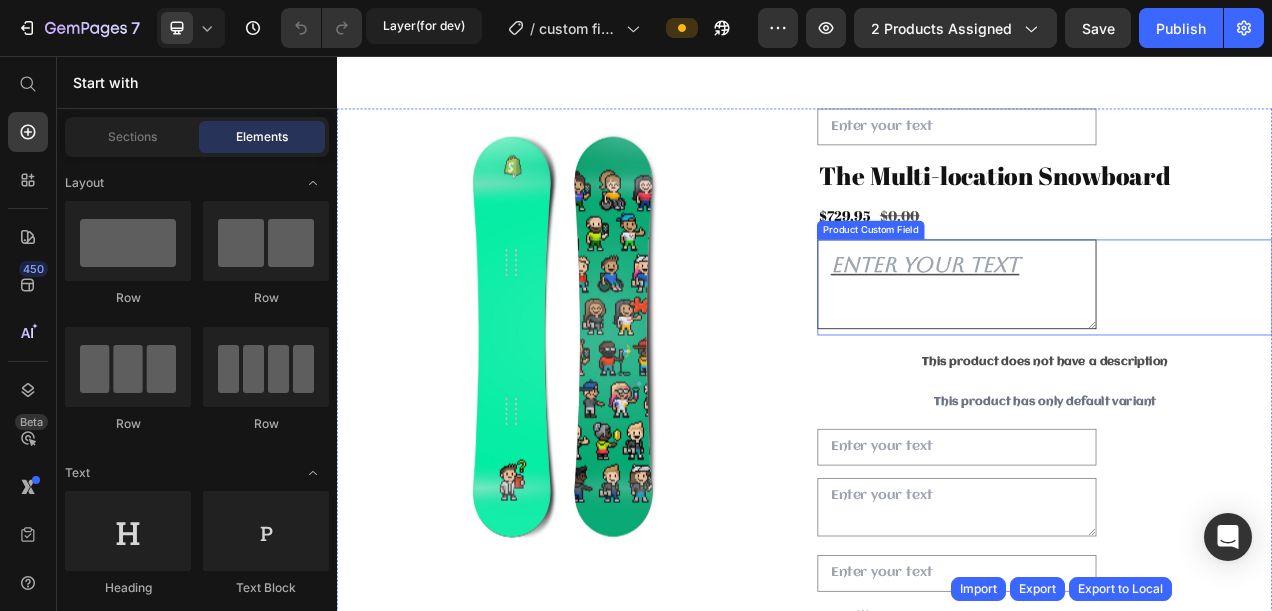 click at bounding box center (1132, 349) 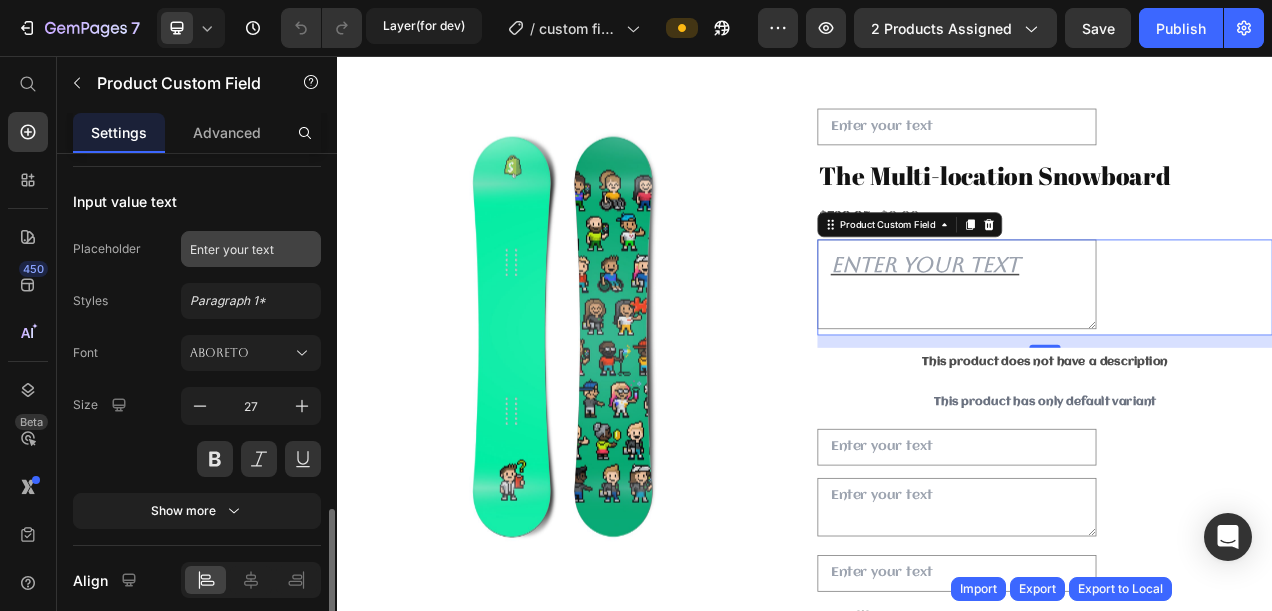 scroll, scrollTop: 1700, scrollLeft: 0, axis: vertical 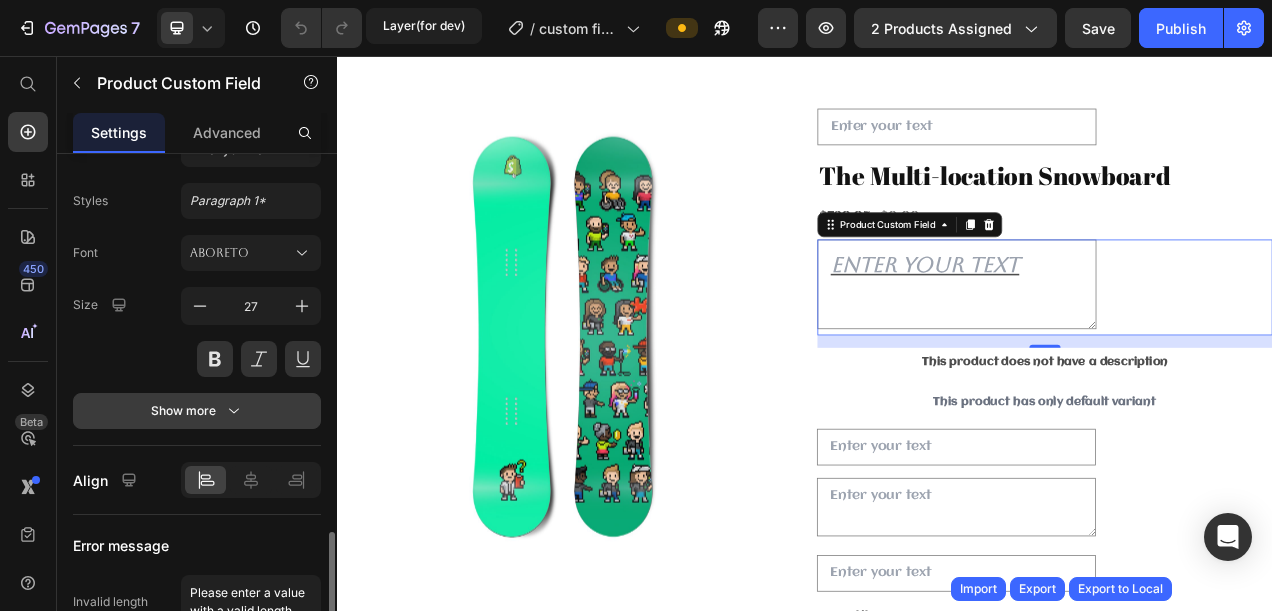 click on "Show more" at bounding box center [197, 411] 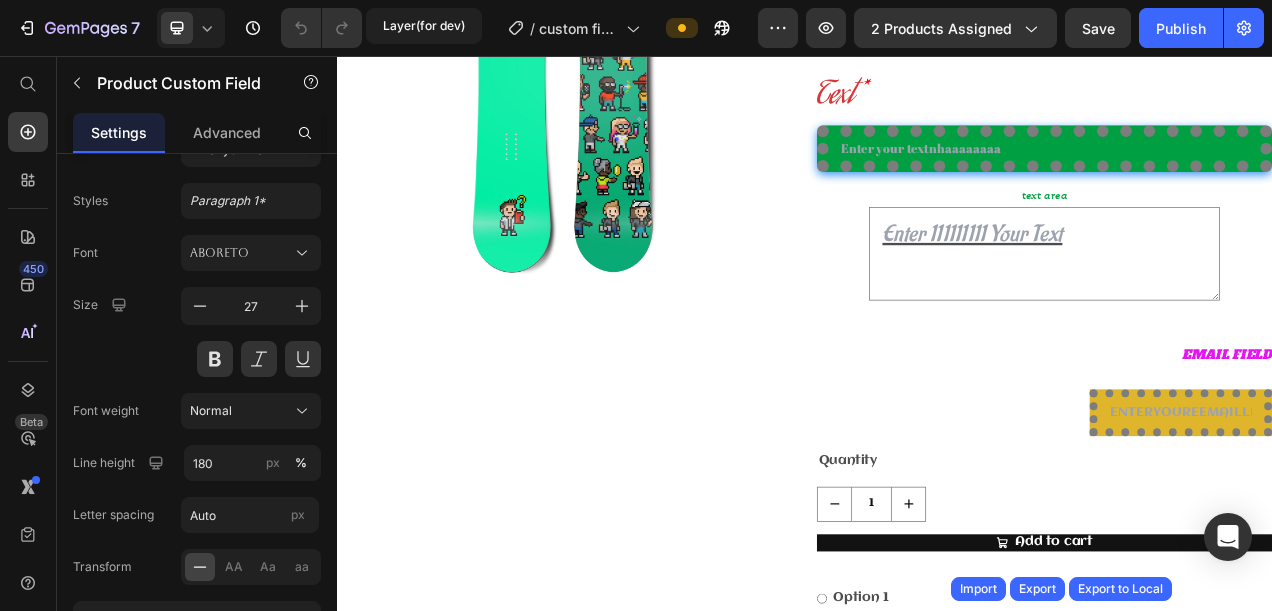 scroll, scrollTop: 2451, scrollLeft: 0, axis: vertical 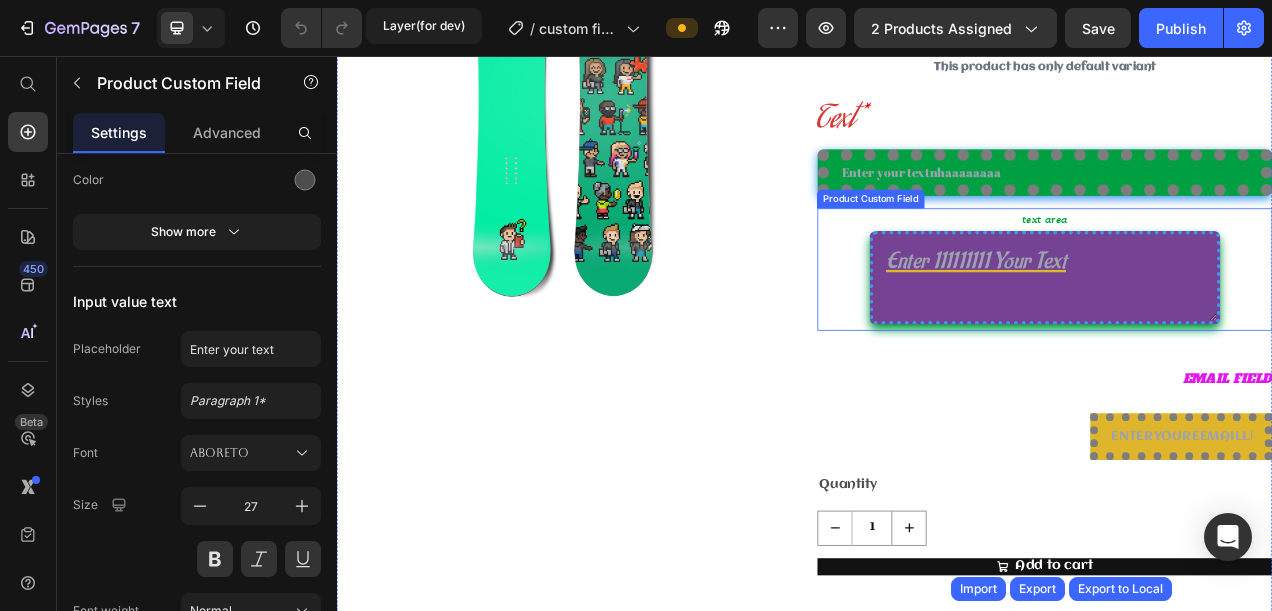 click on "text area" at bounding box center (1245, 341) 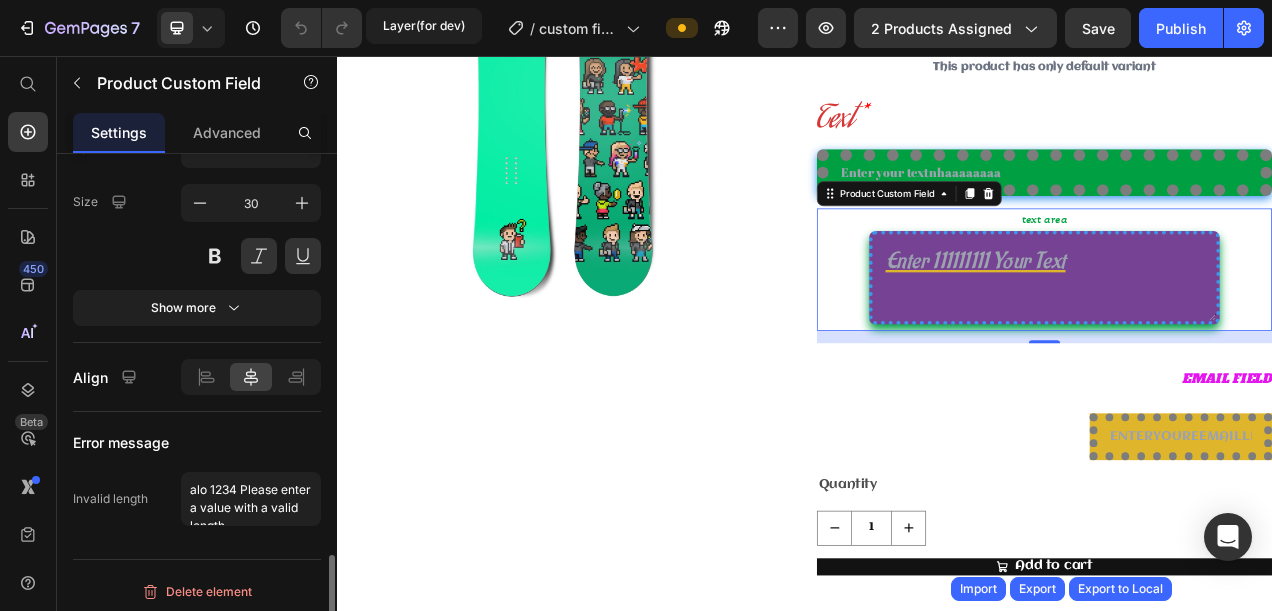 scroll, scrollTop: 1603, scrollLeft: 0, axis: vertical 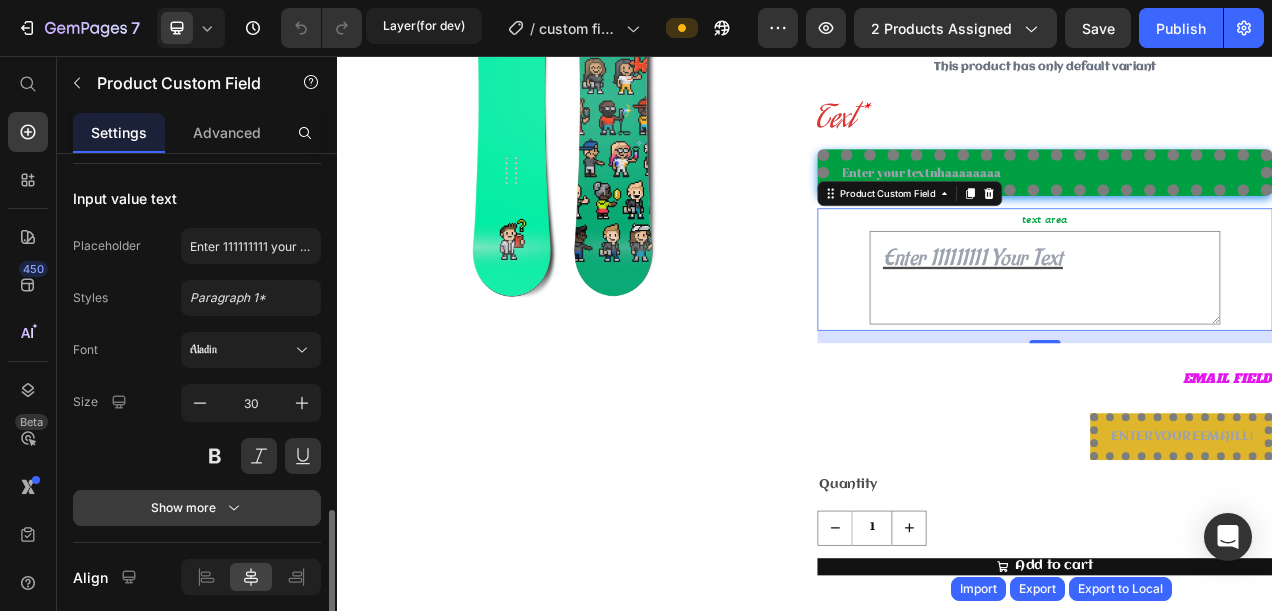 click on "Show more" at bounding box center (197, 508) 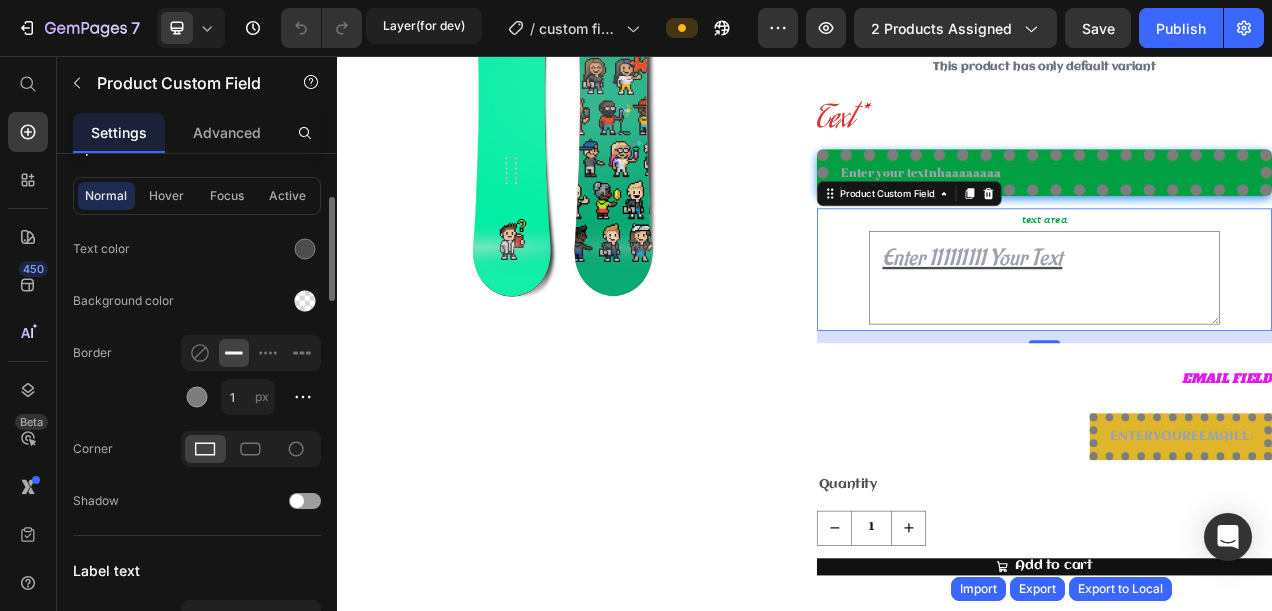 scroll, scrollTop: 700, scrollLeft: 0, axis: vertical 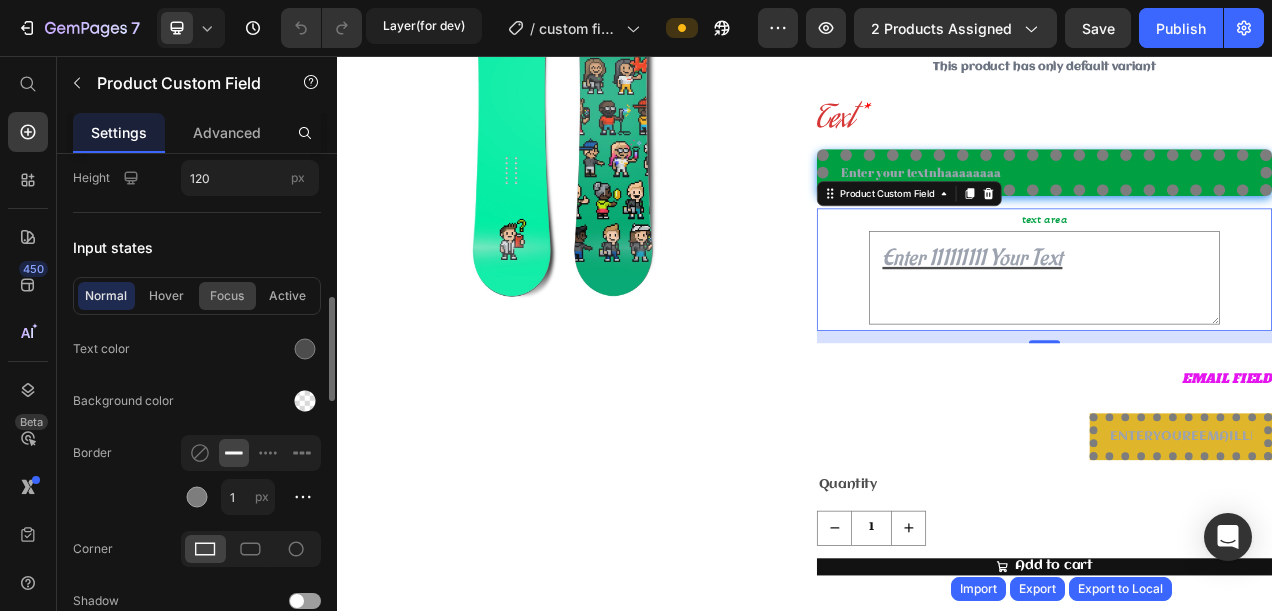 click on "Focus" at bounding box center (227, 296) 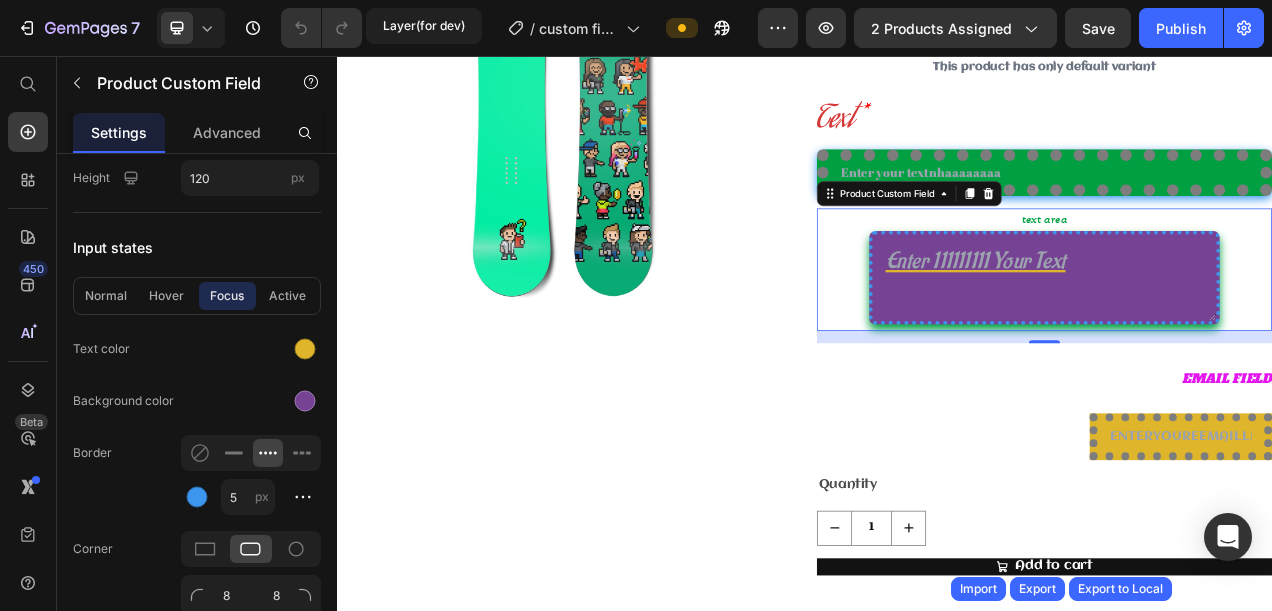 click on "text area" at bounding box center [1245, 341] 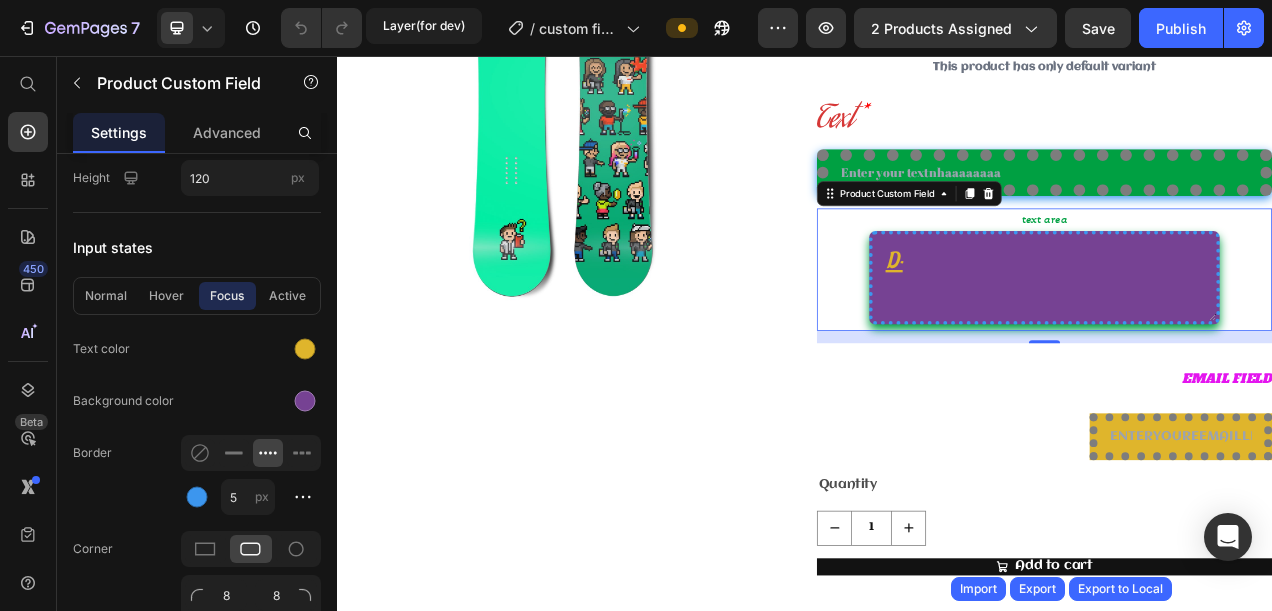 type on "d" 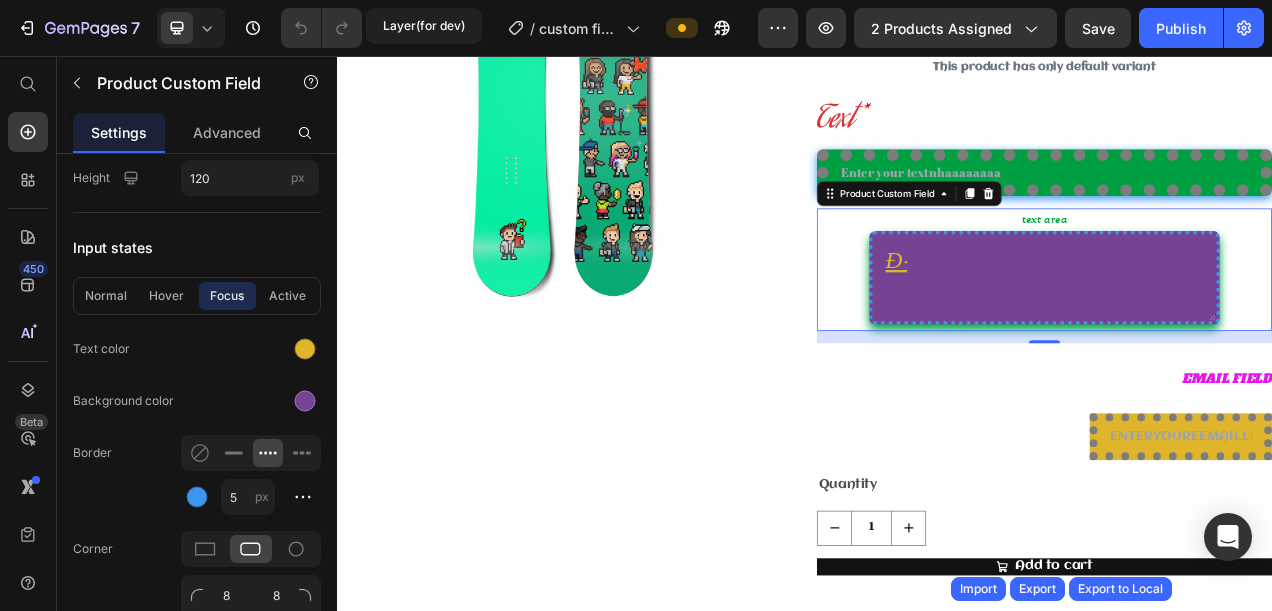 type on "đ" 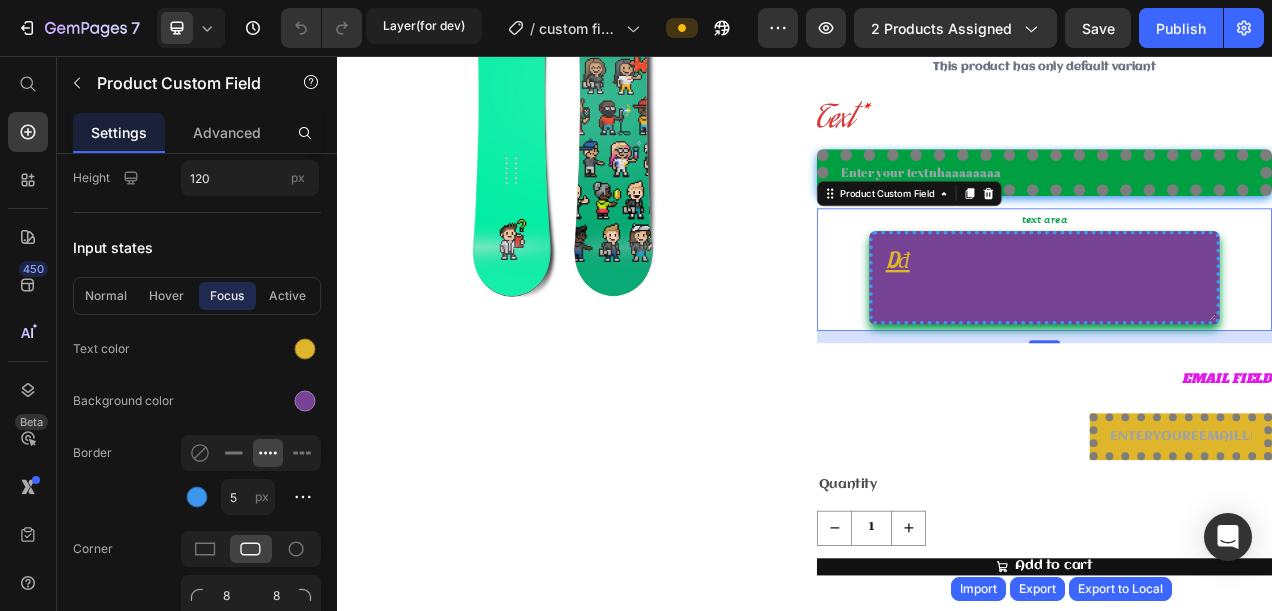 type on "d" 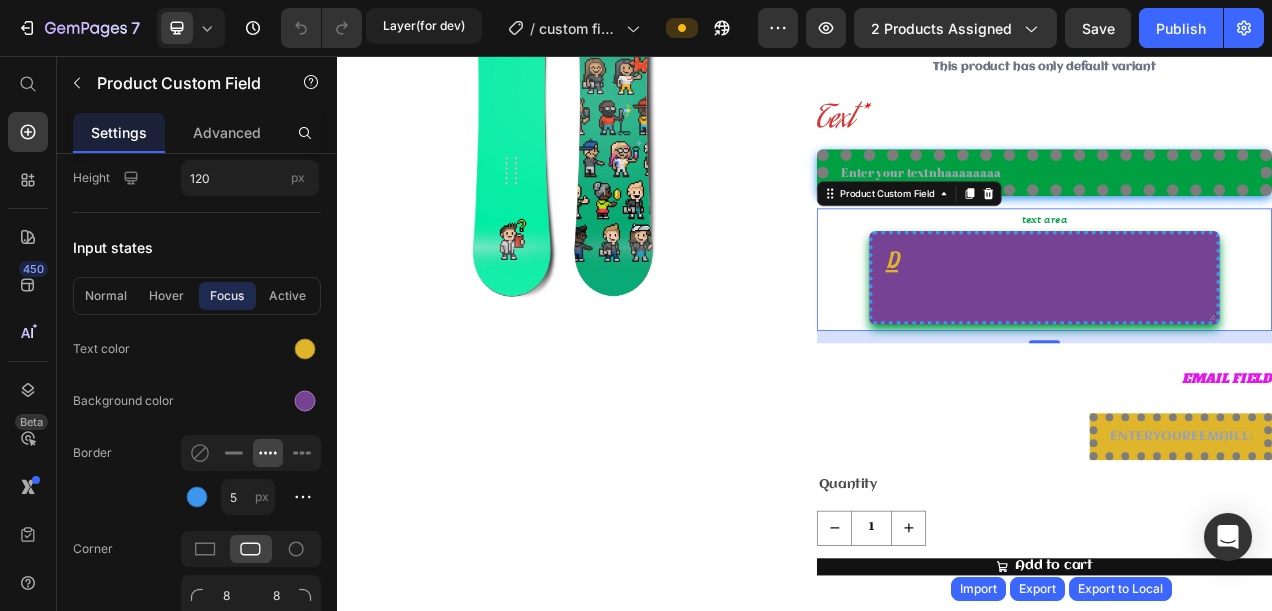 type 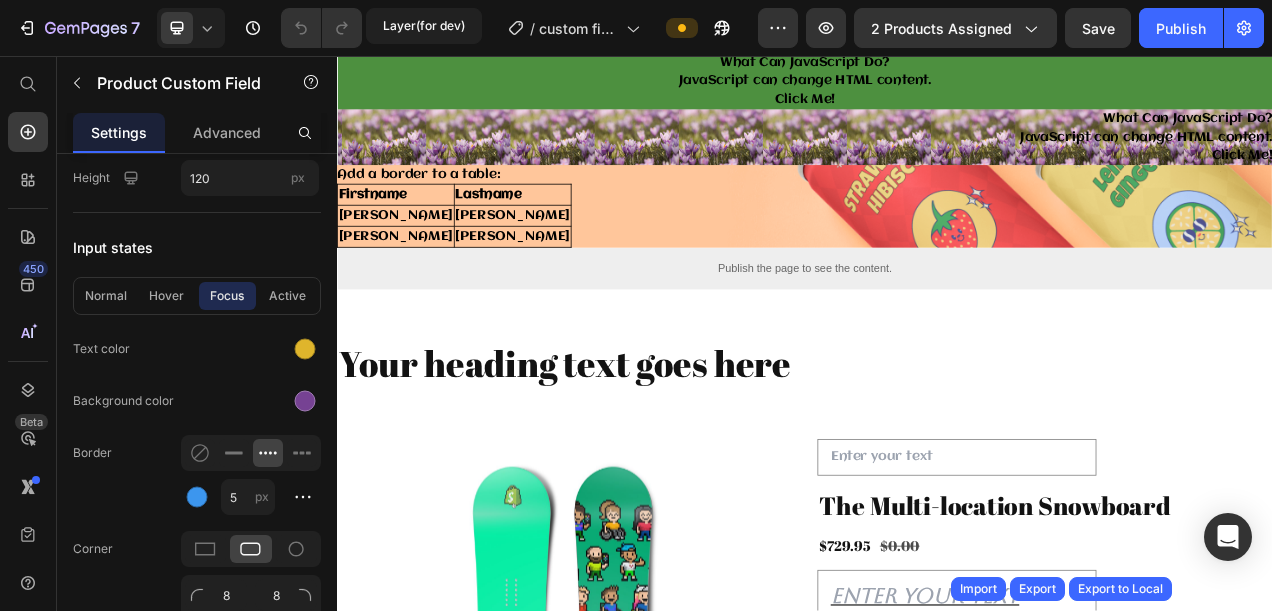 scroll, scrollTop: 0, scrollLeft: 0, axis: both 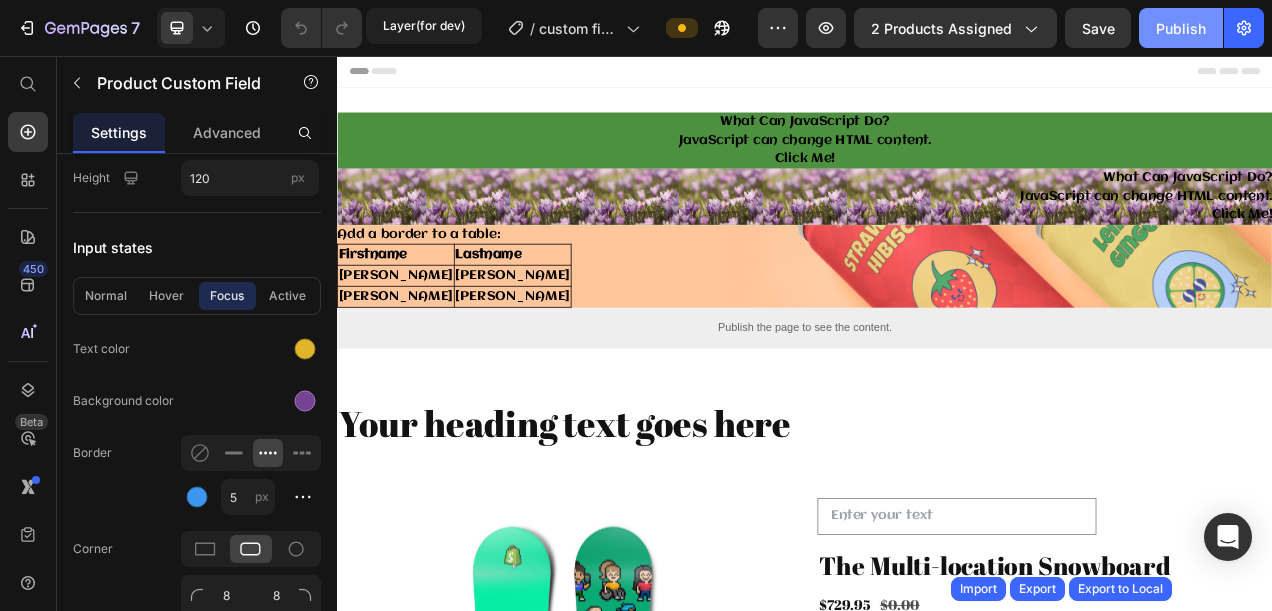click on "Publish" at bounding box center [1181, 28] 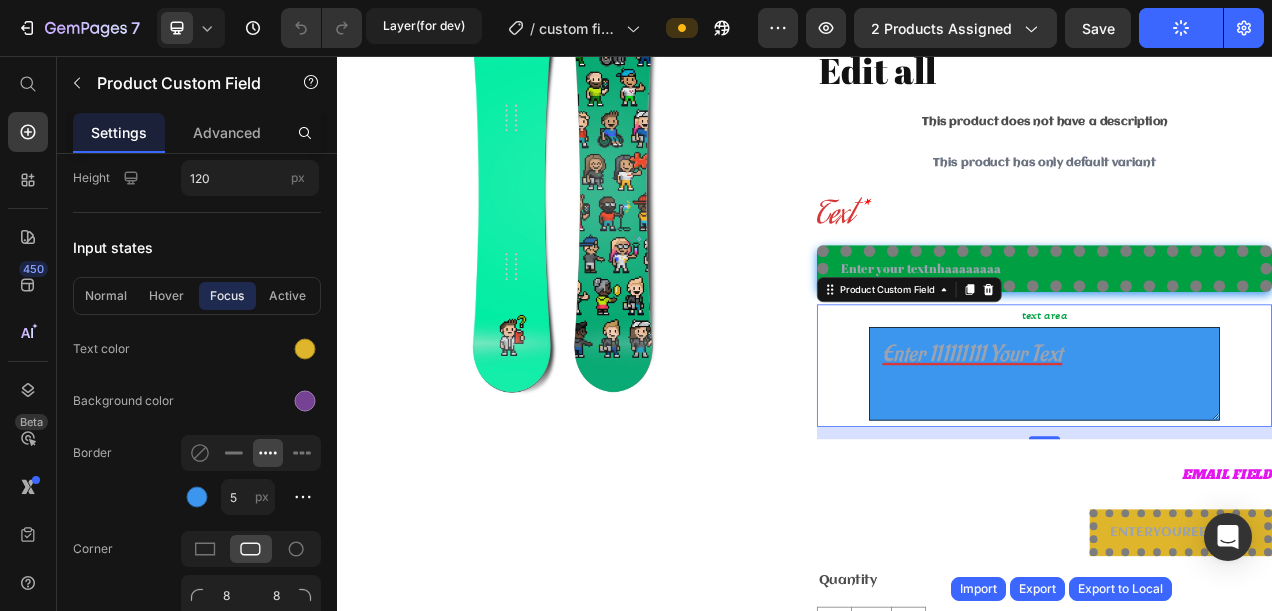 scroll, scrollTop: 2300, scrollLeft: 0, axis: vertical 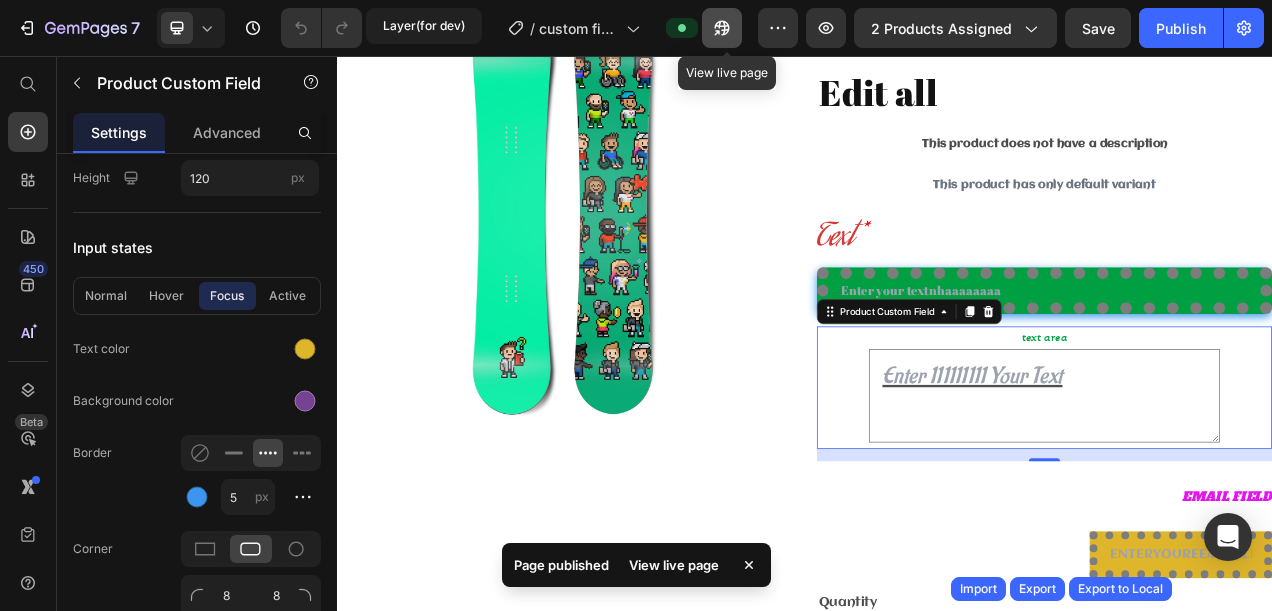 click 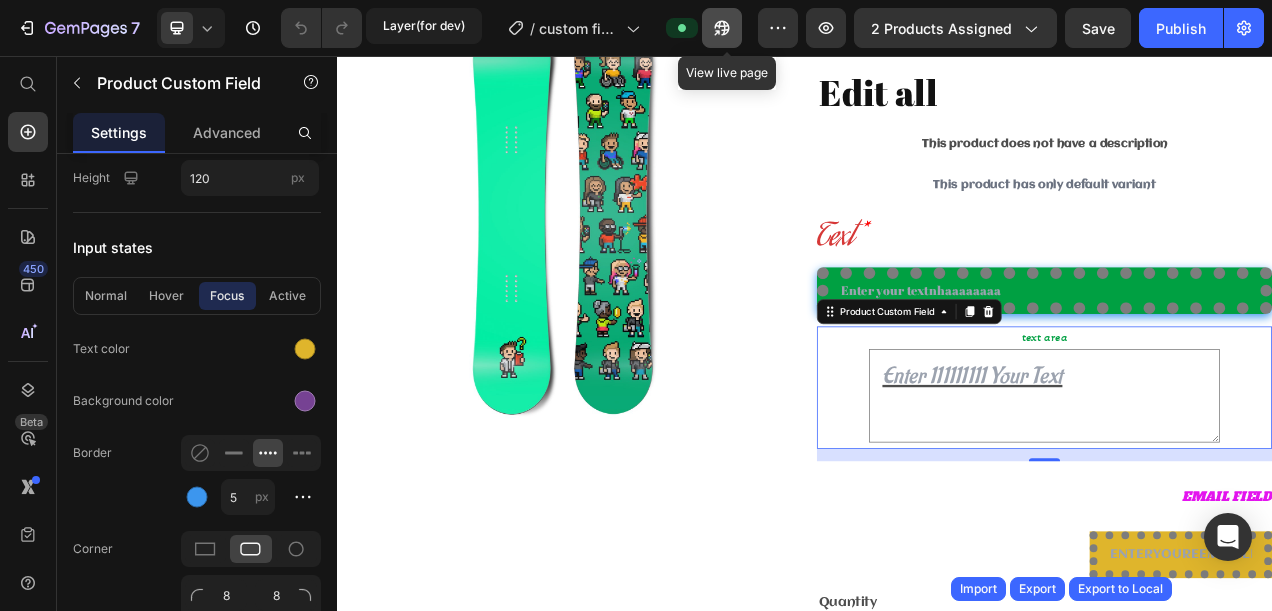 click 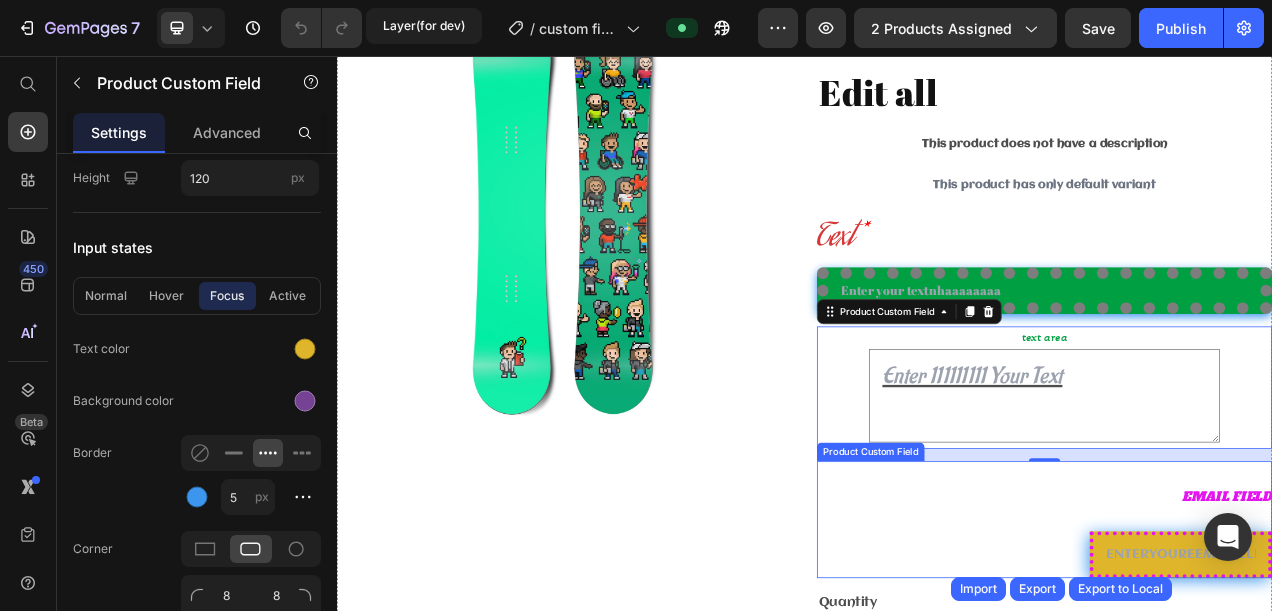 click on "email field" at bounding box center (1420, 696) 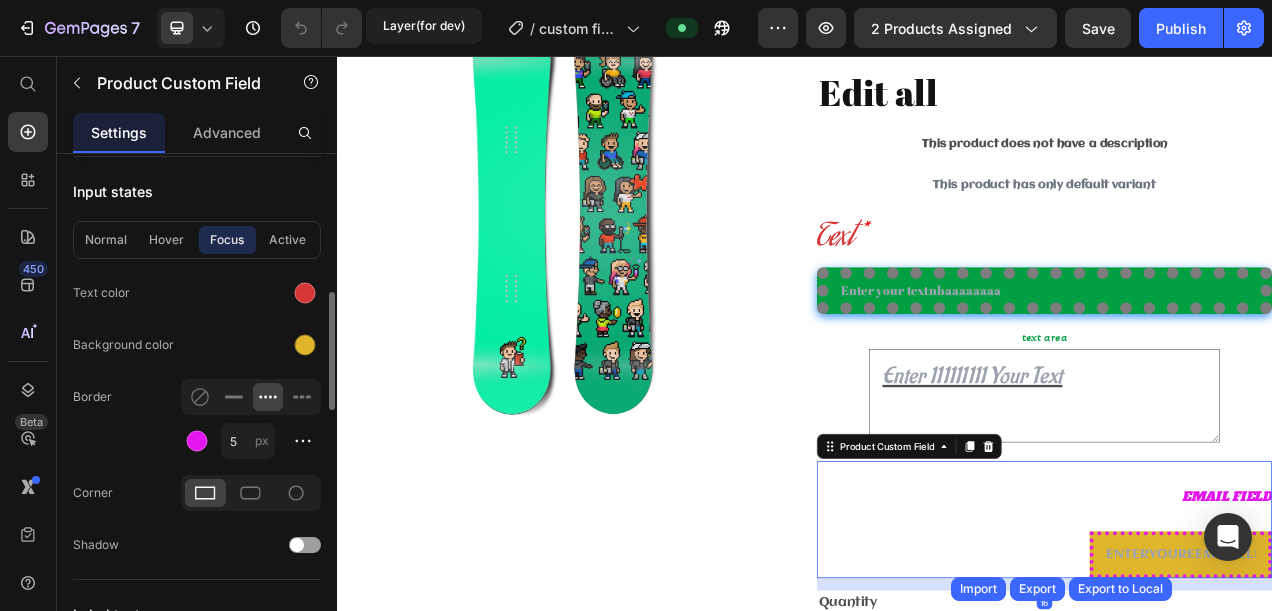 scroll, scrollTop: 500, scrollLeft: 0, axis: vertical 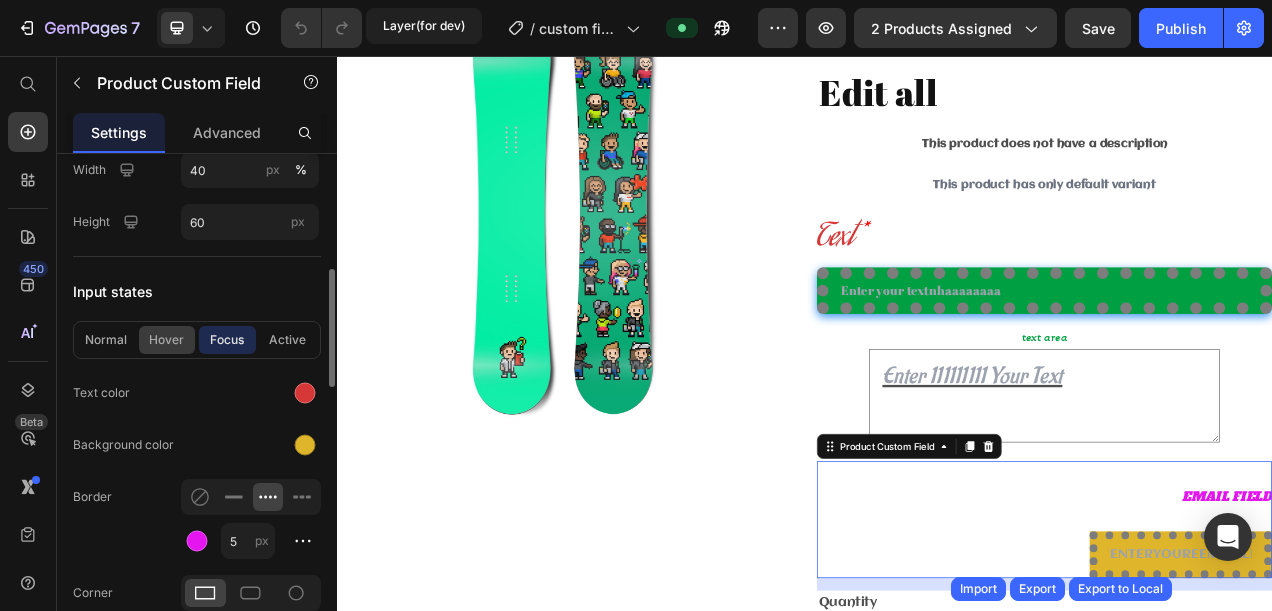 click on "Hover" at bounding box center [167, 340] 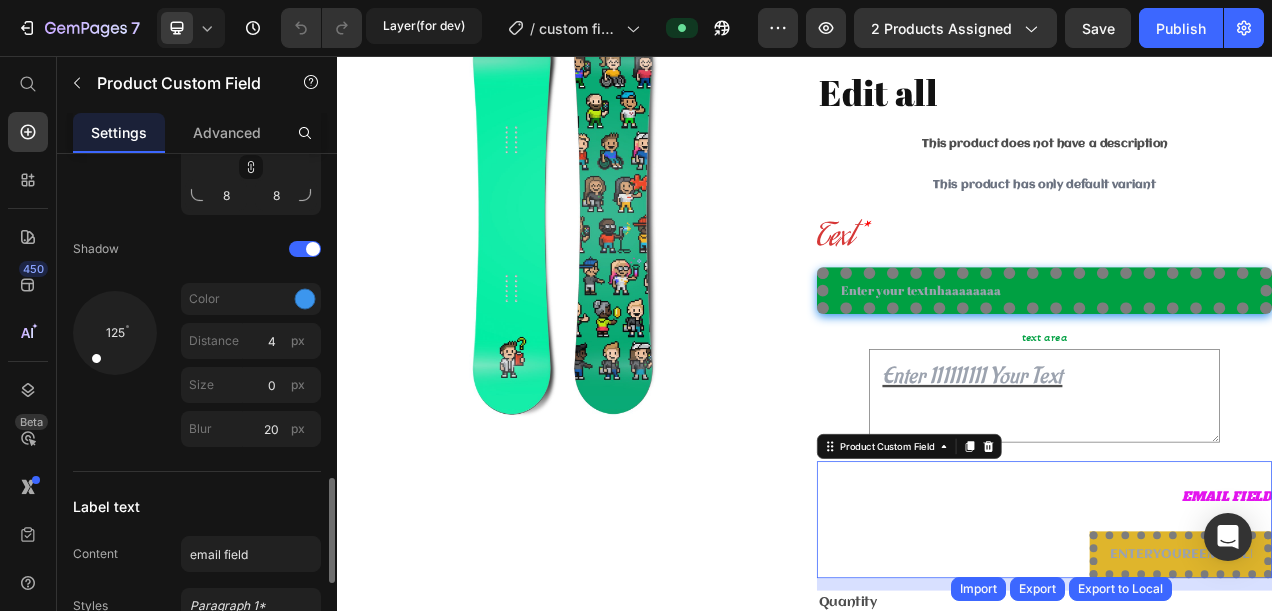 scroll, scrollTop: 1100, scrollLeft: 0, axis: vertical 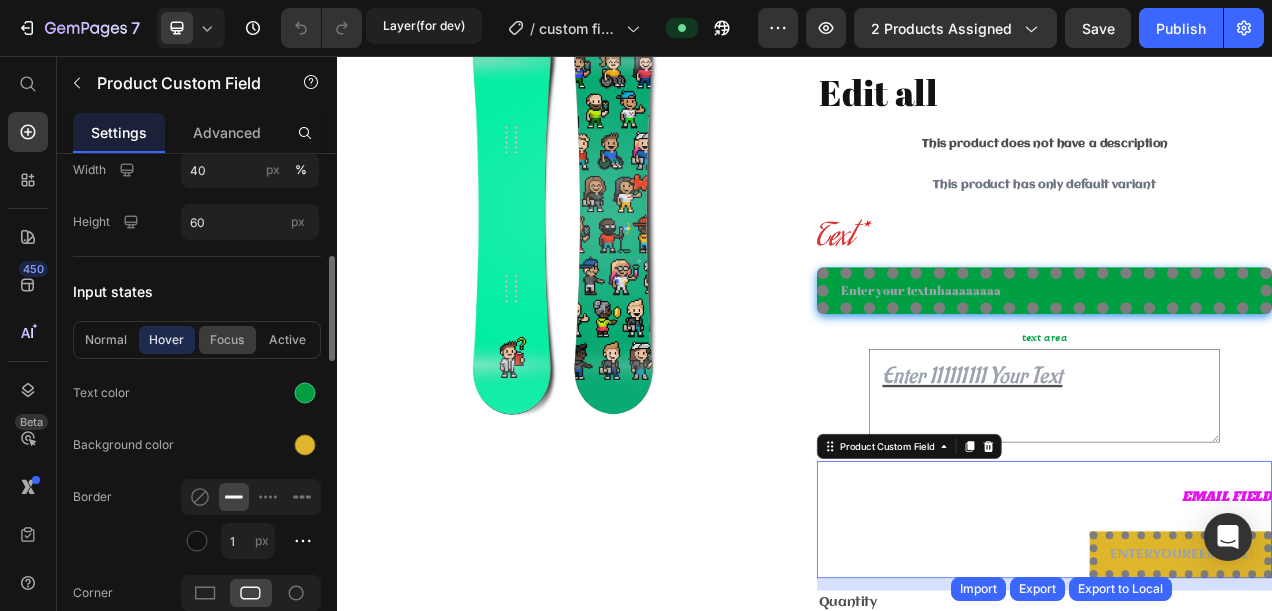 click on "Focus" at bounding box center (227, 340) 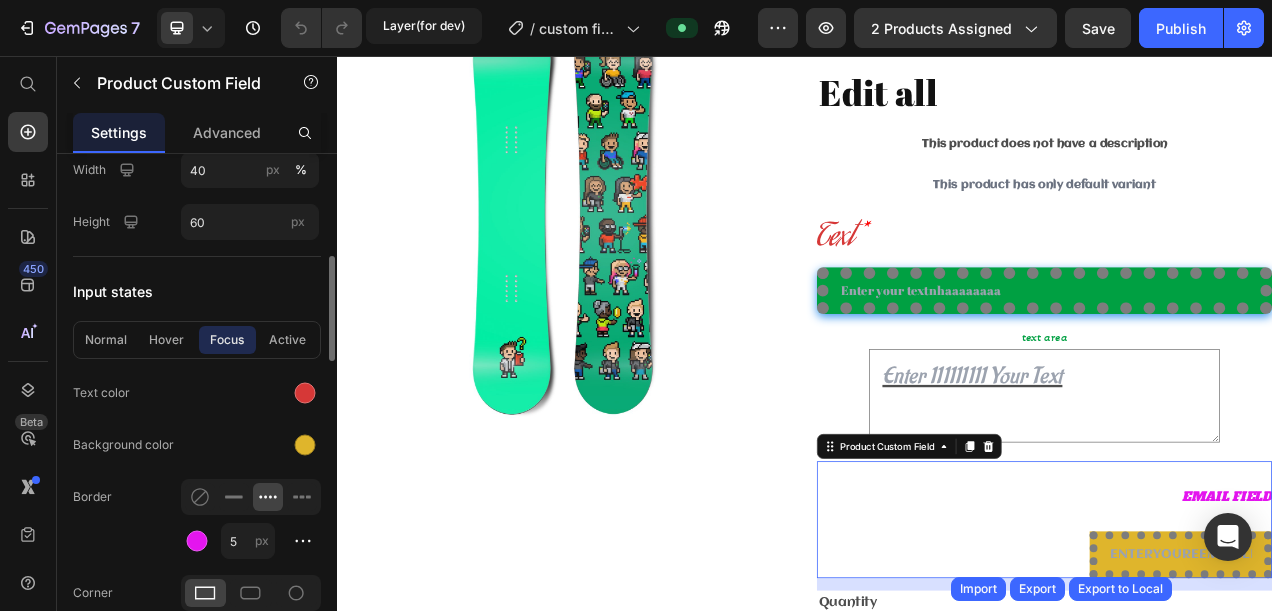 scroll, scrollTop: 600, scrollLeft: 0, axis: vertical 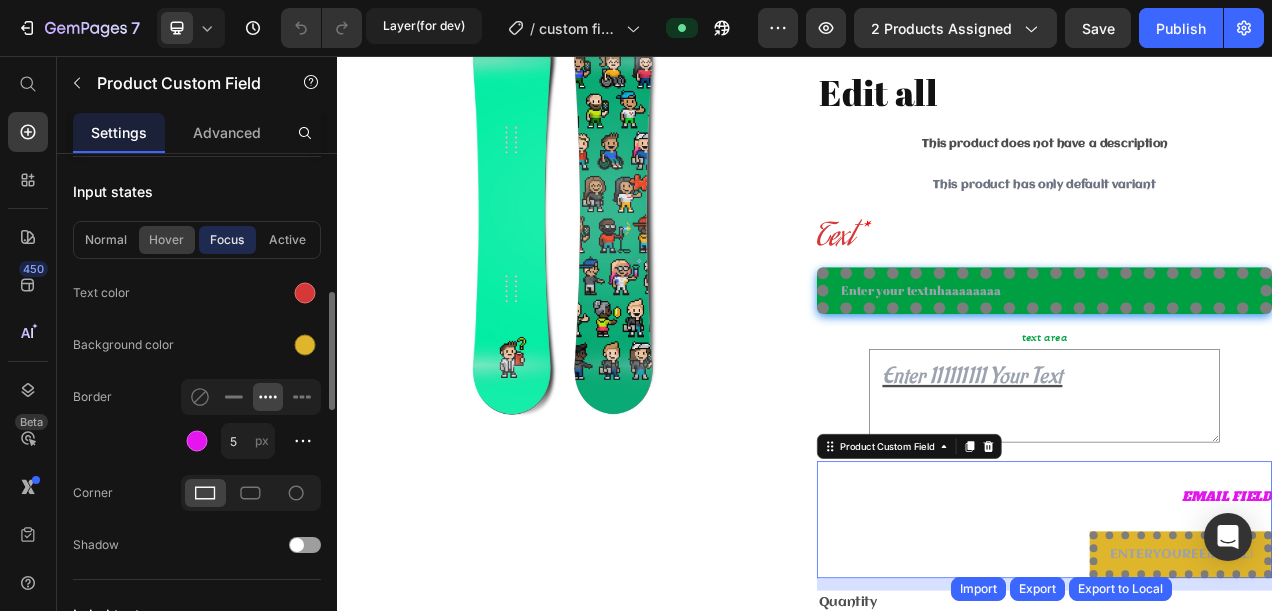 click on "Hover" at bounding box center [167, 240] 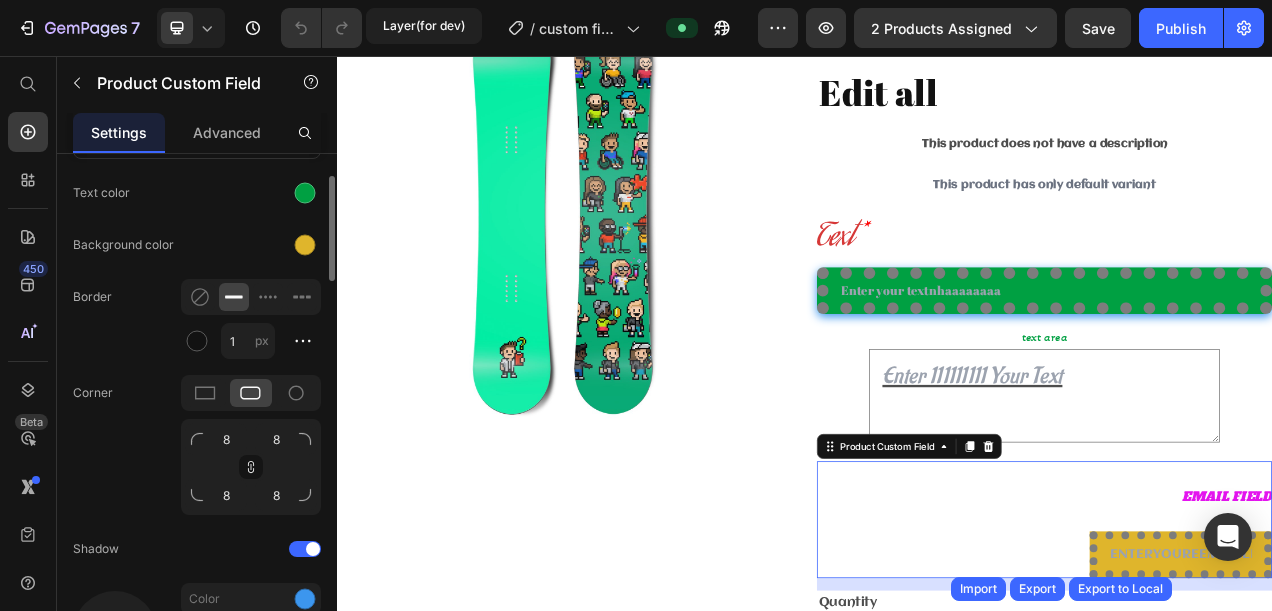 scroll, scrollTop: 500, scrollLeft: 0, axis: vertical 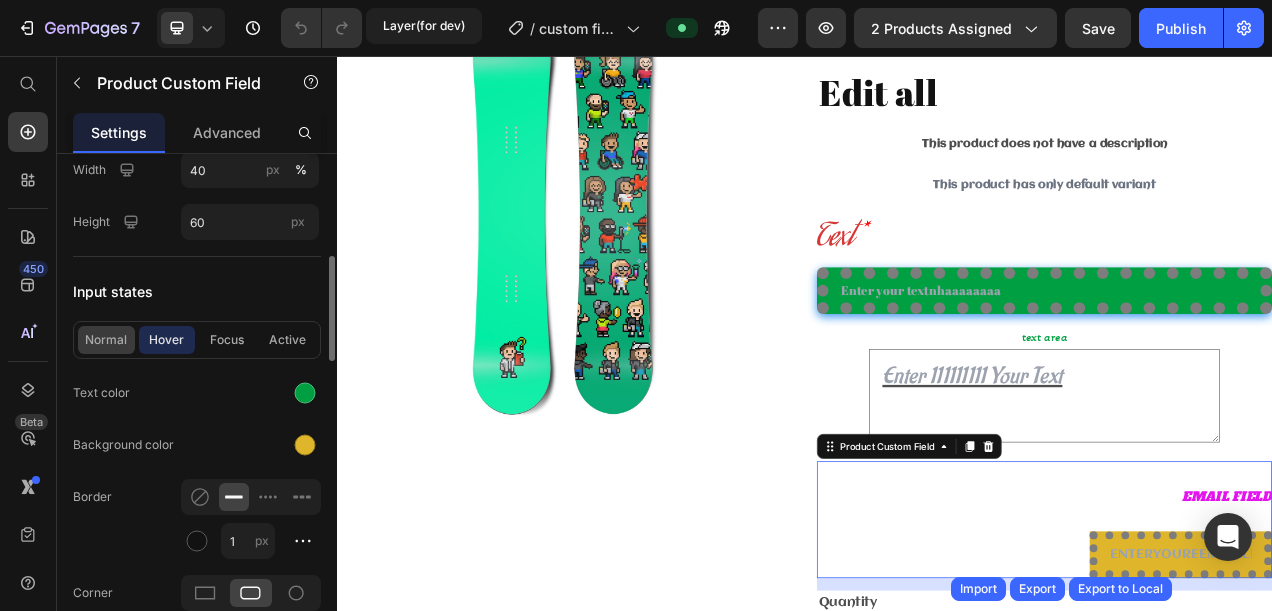 click on "Normal" at bounding box center (106, 340) 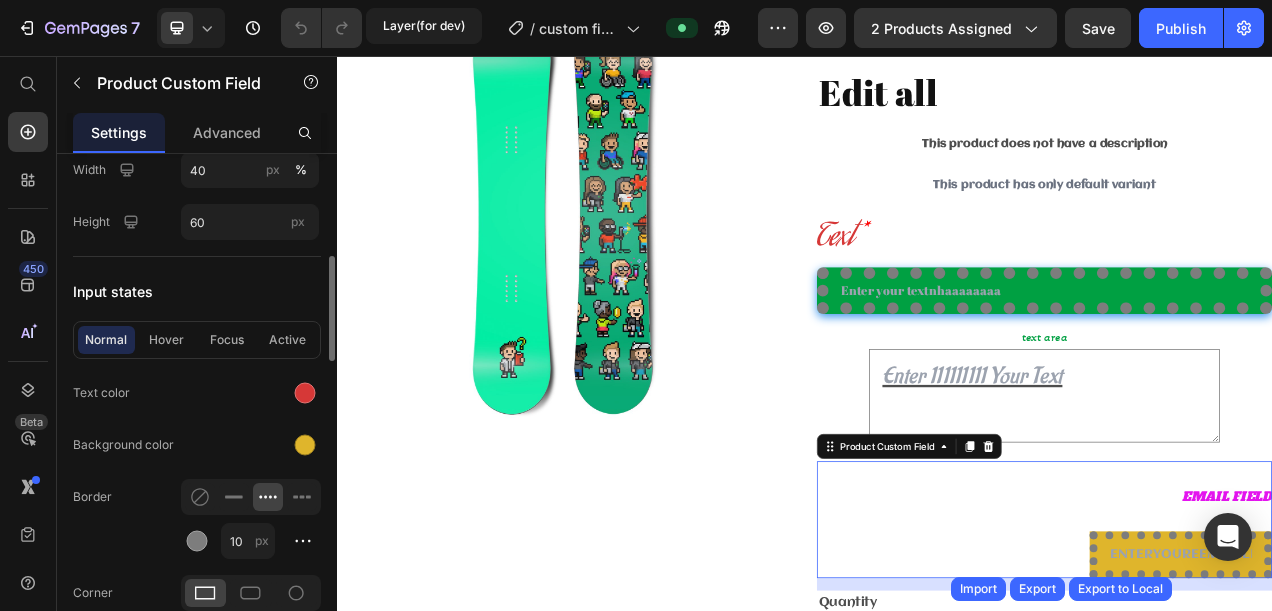scroll, scrollTop: 800, scrollLeft: 0, axis: vertical 